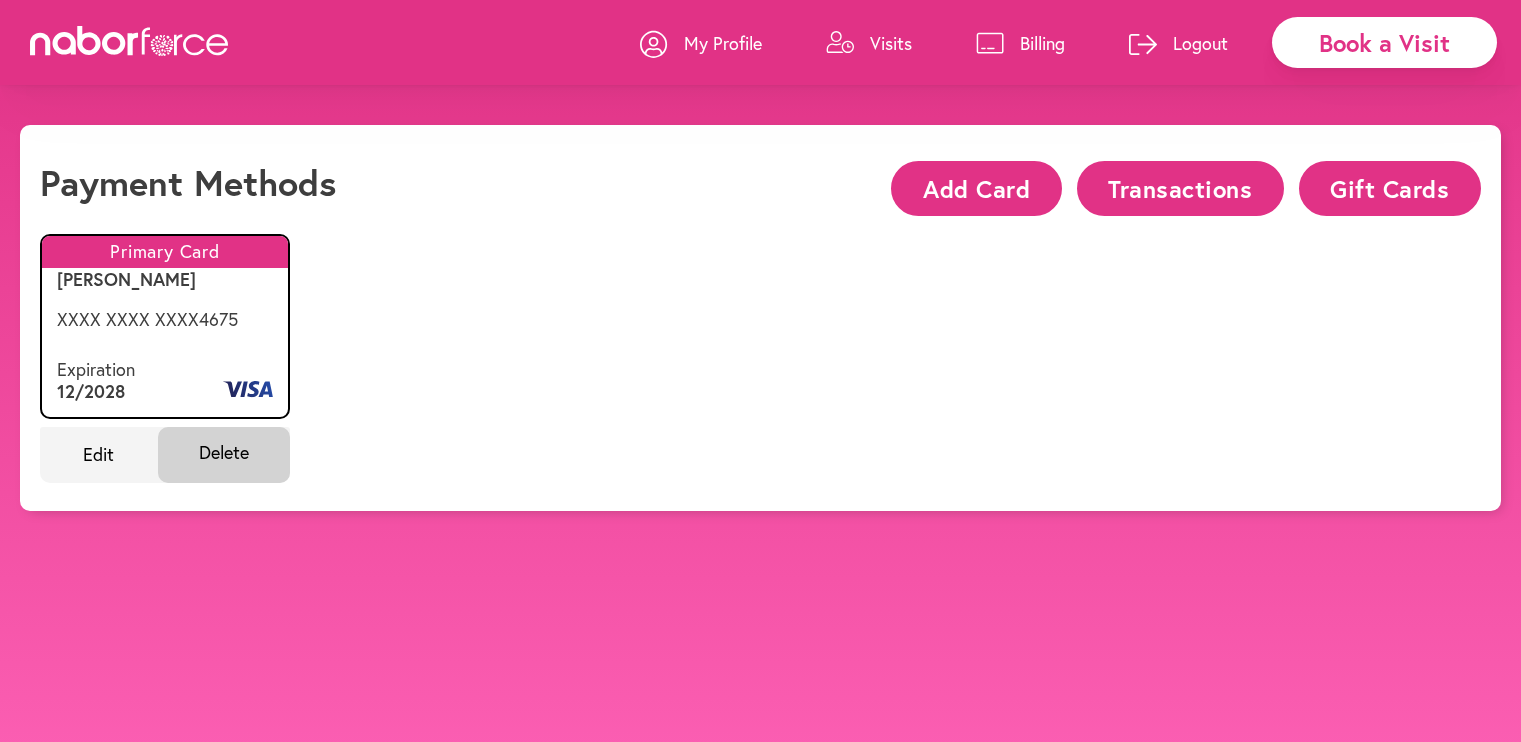 scroll, scrollTop: 0, scrollLeft: 0, axis: both 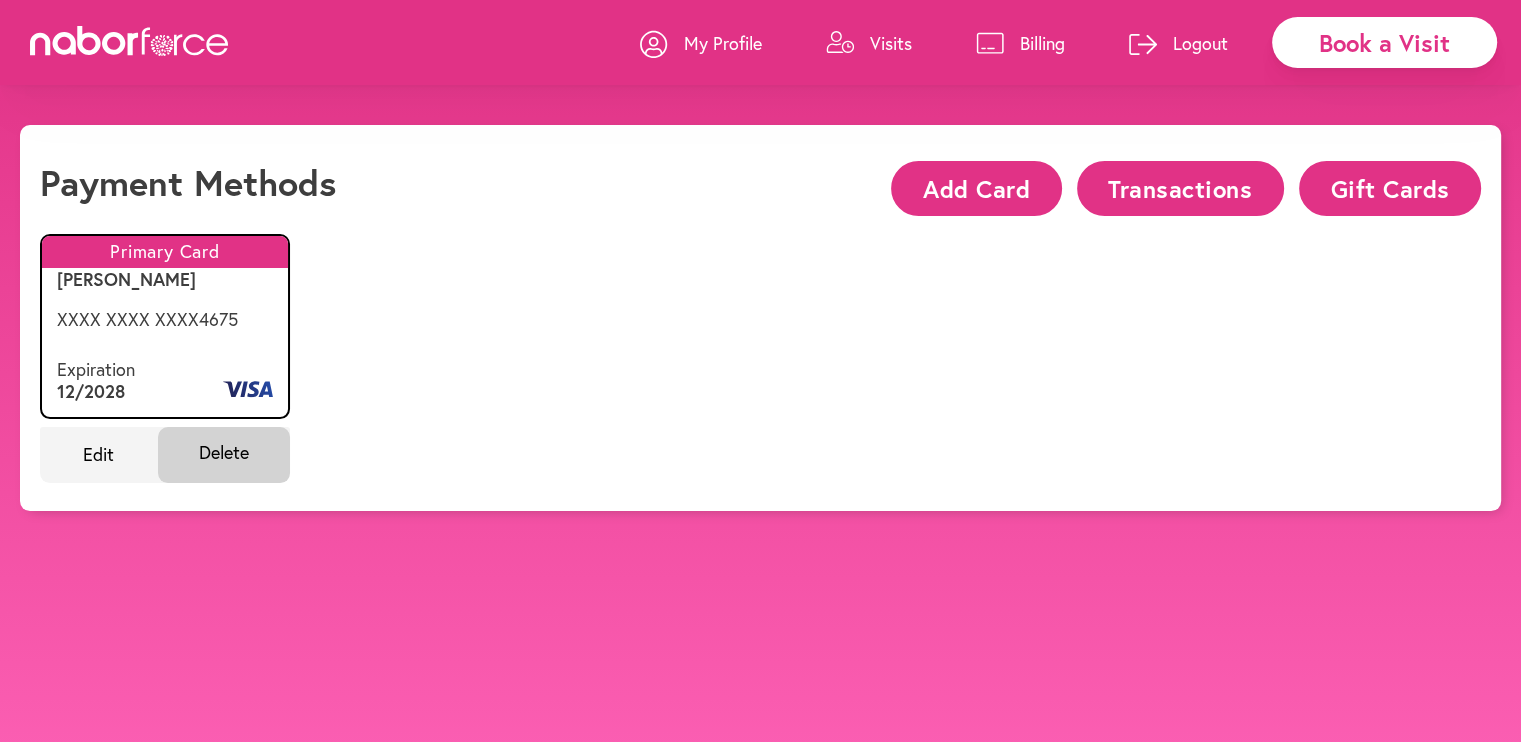 click on "Book a Visit" at bounding box center (1384, 42) 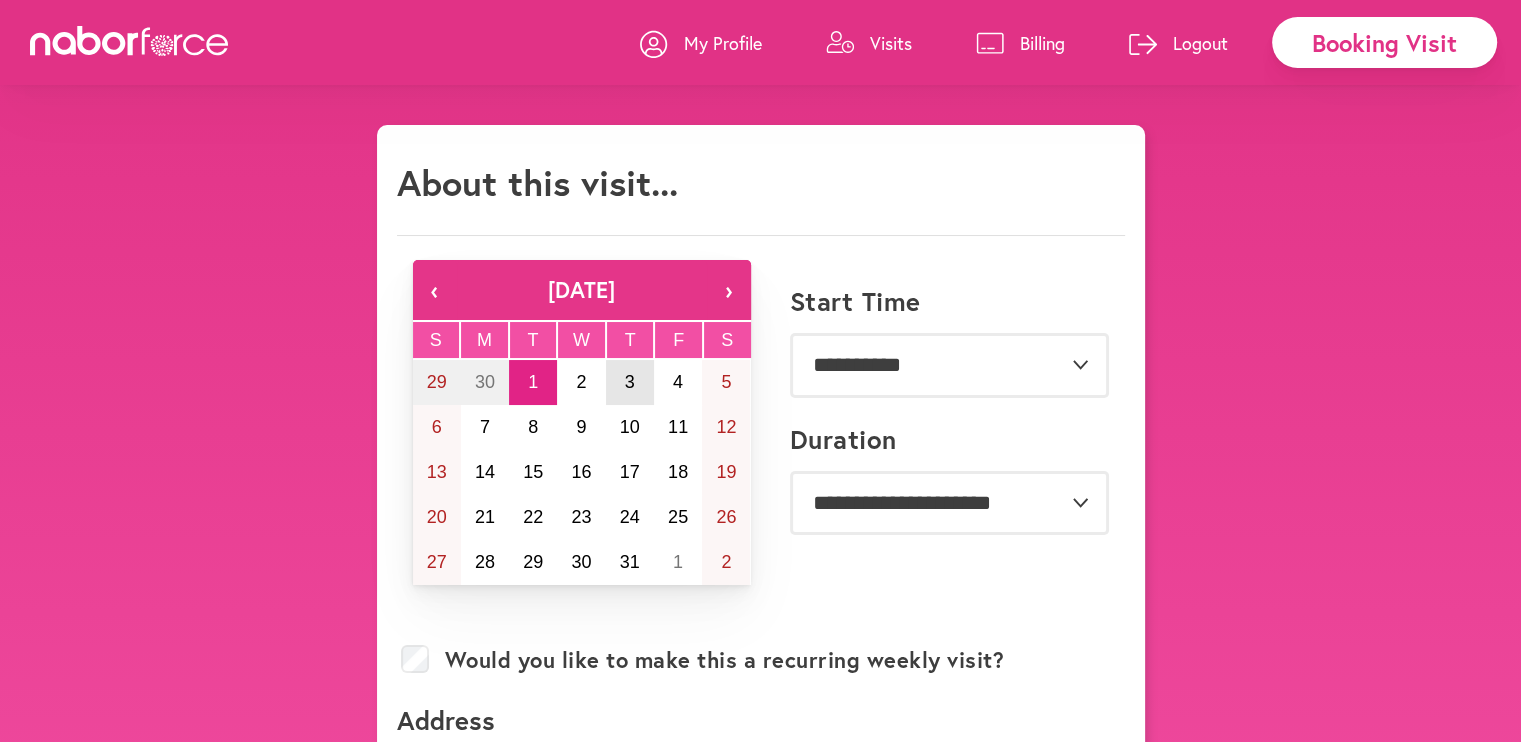 click on "3" at bounding box center (630, 382) 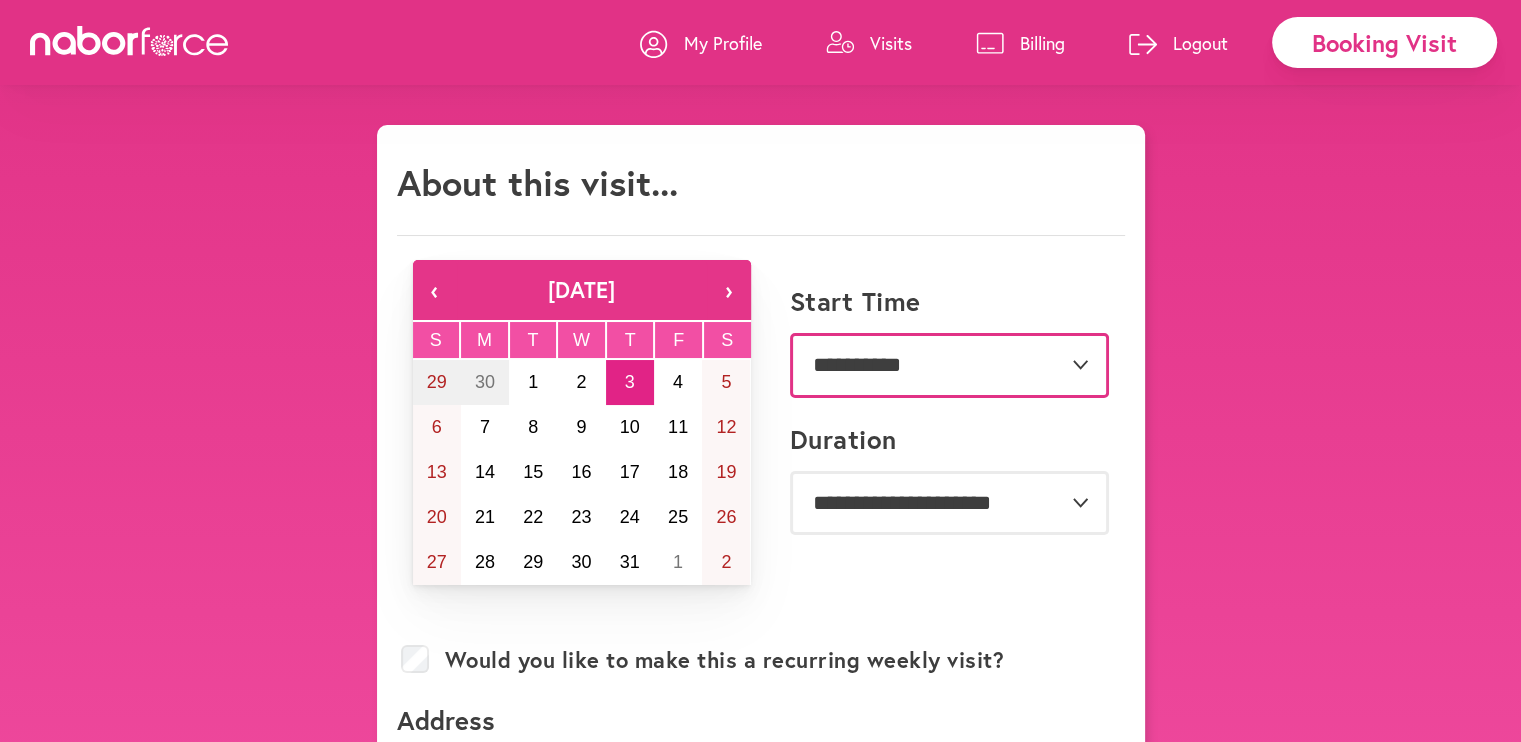 click on "**********" at bounding box center [949, 365] 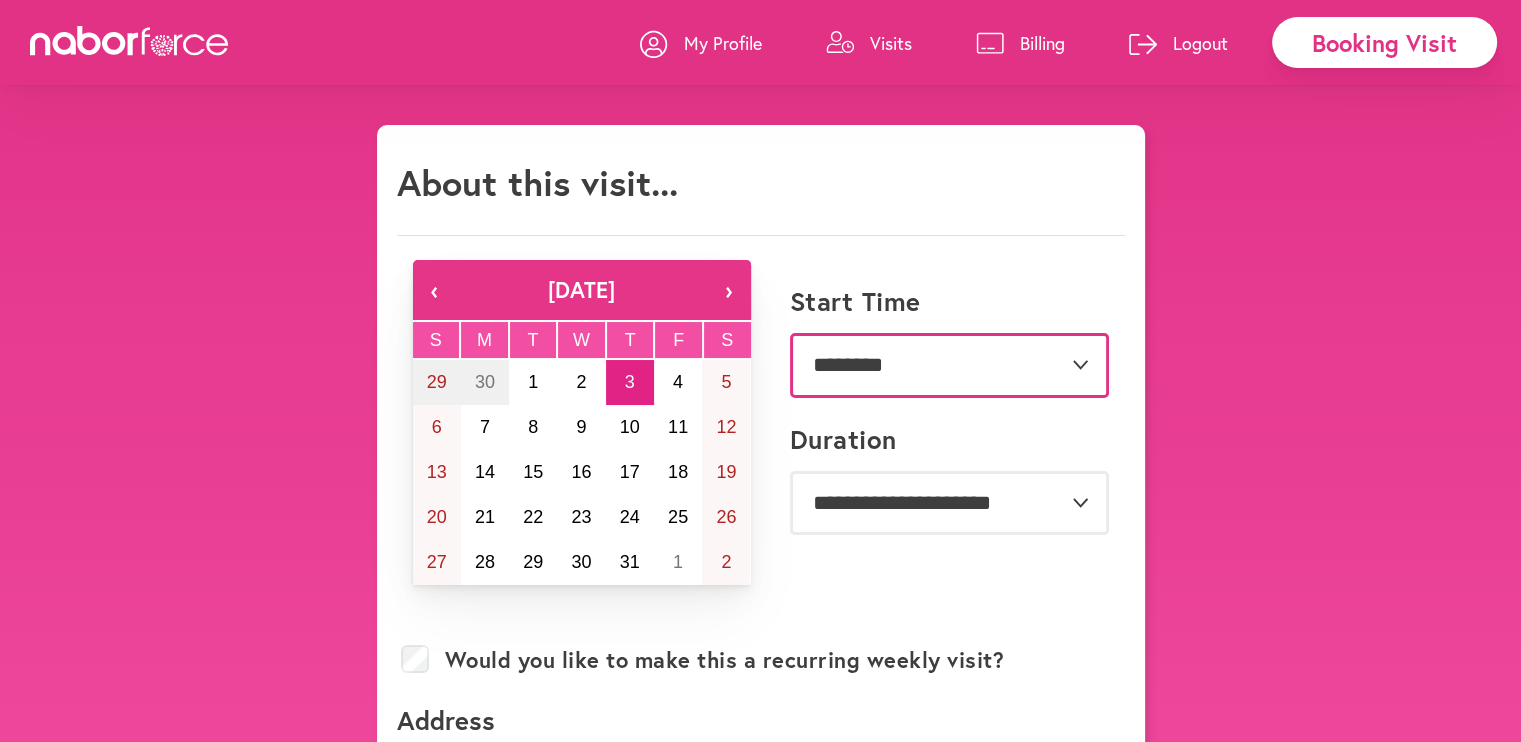 click on "**********" at bounding box center (949, 365) 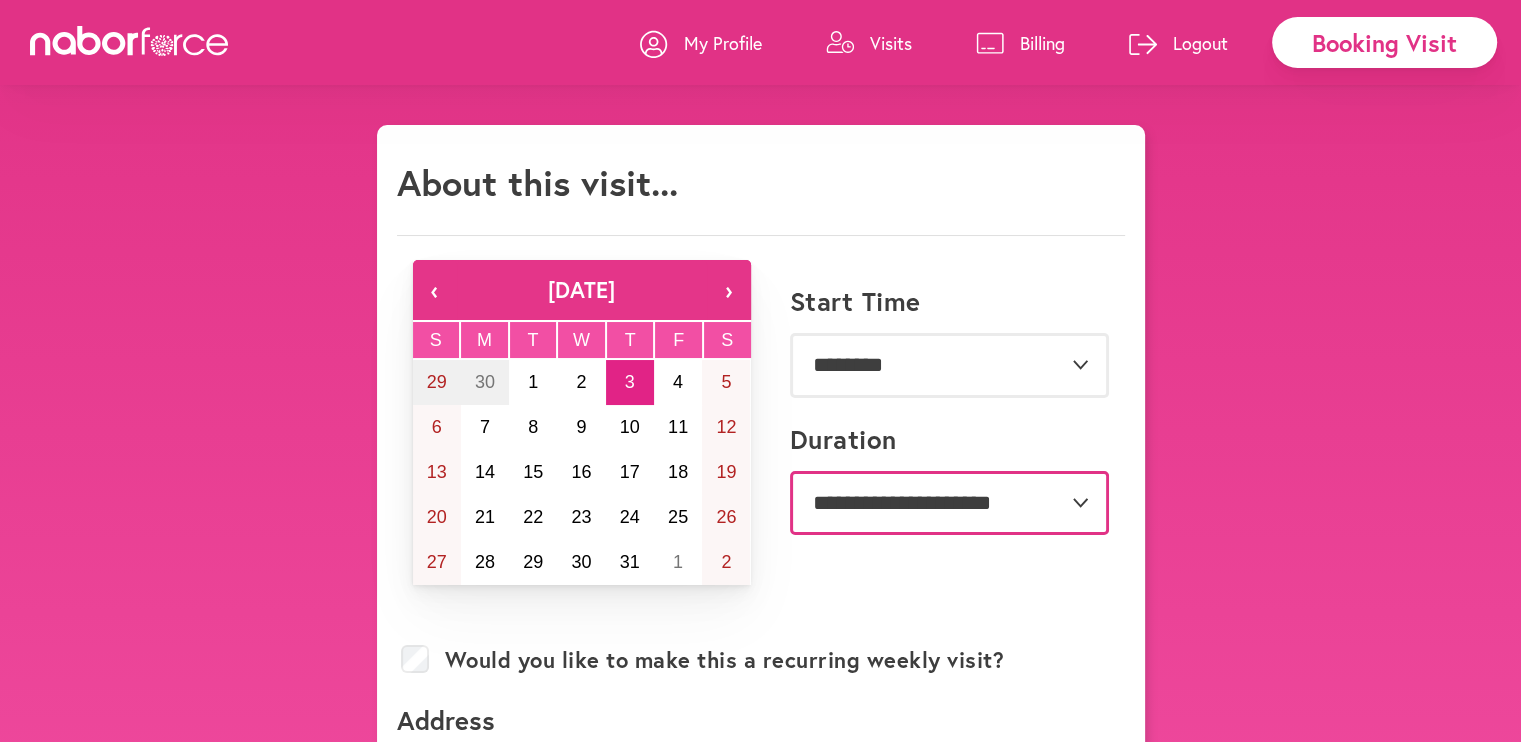click on "**********" at bounding box center (949, 503) 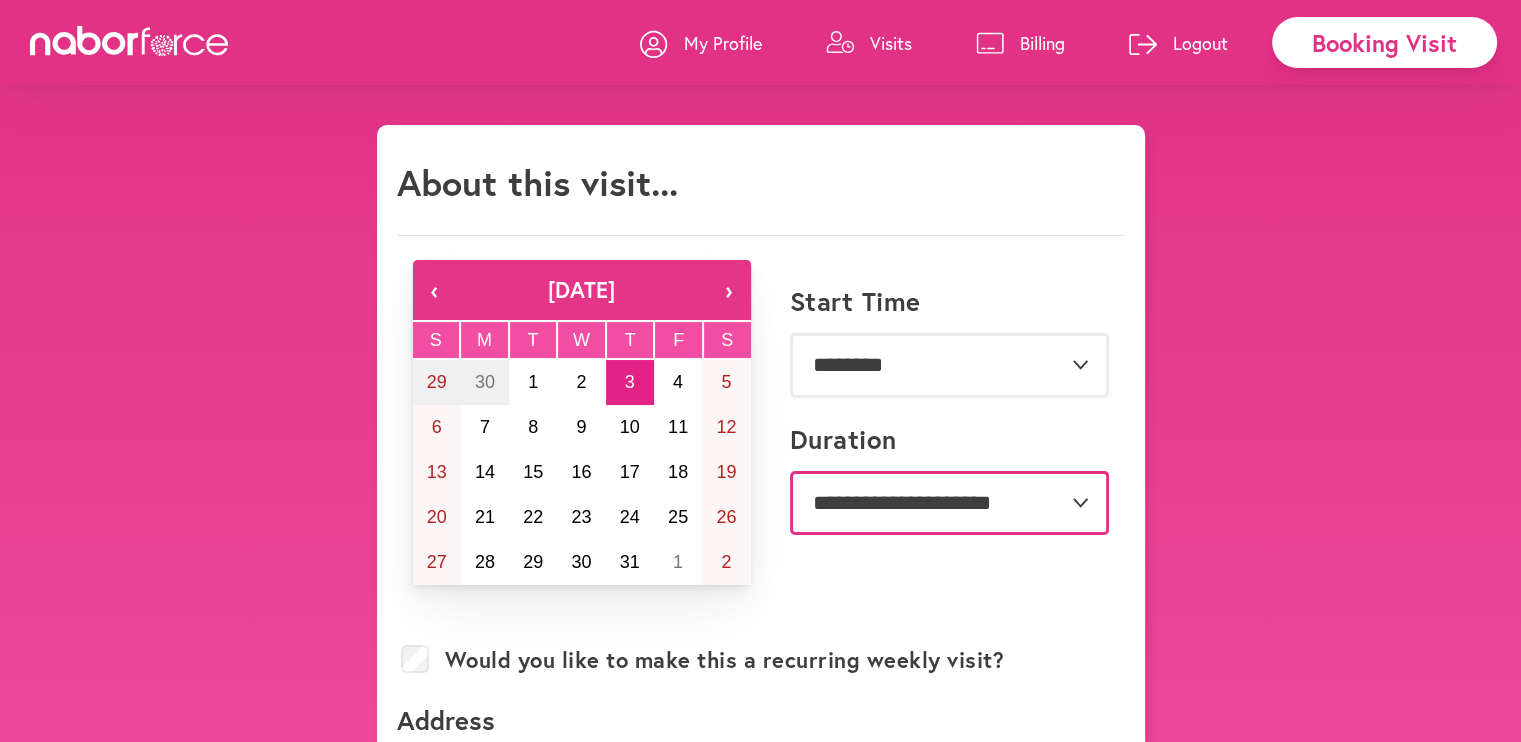 select on "***" 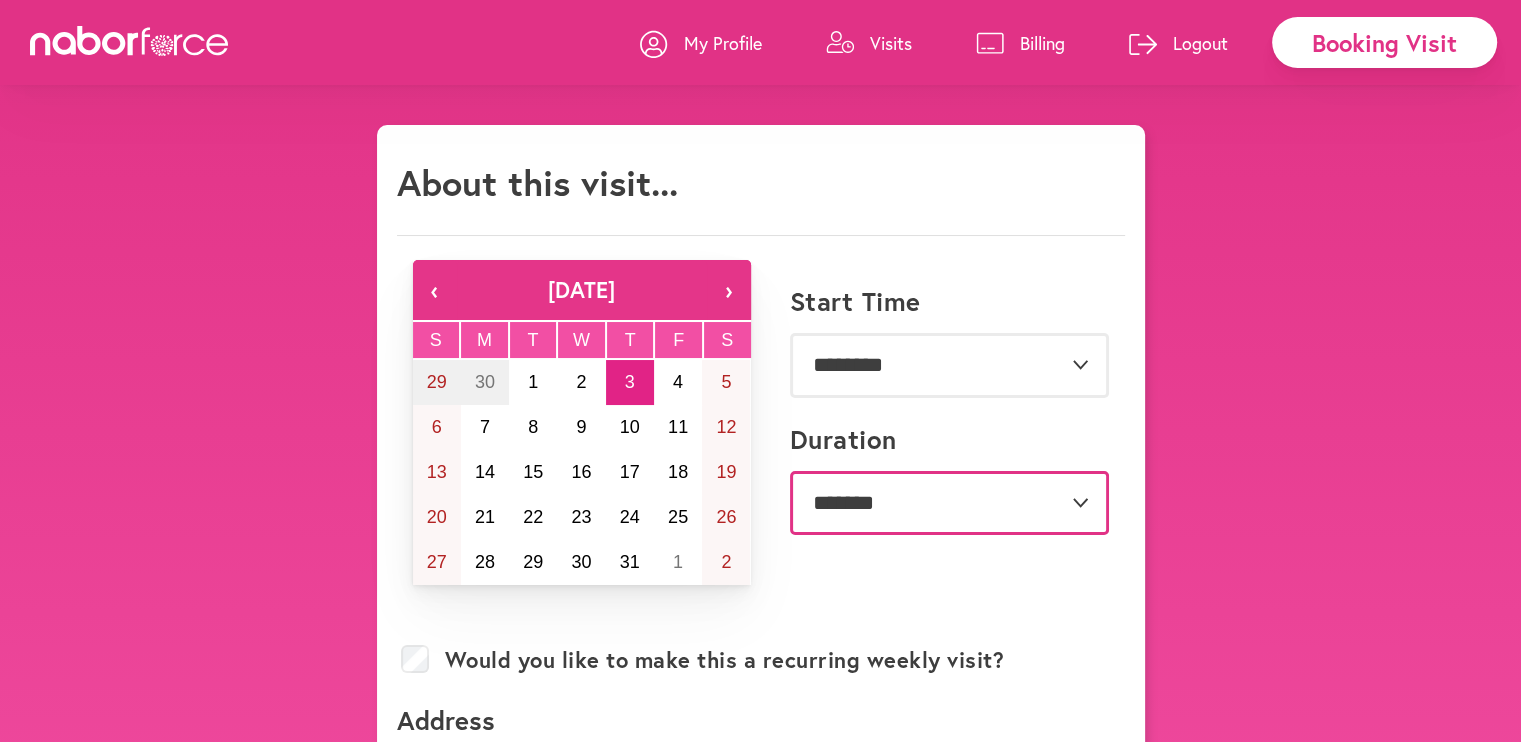 click on "**********" at bounding box center (949, 503) 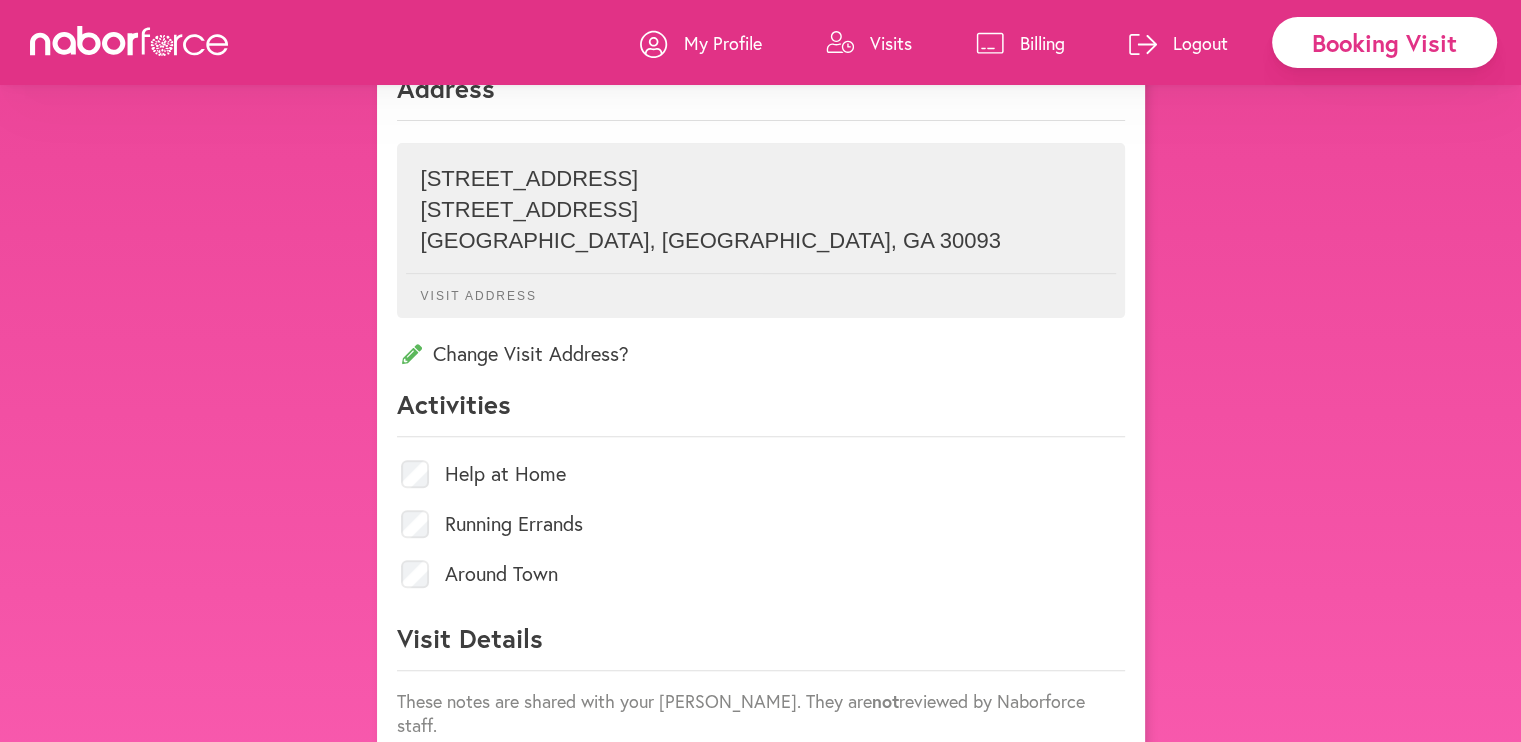 scroll, scrollTop: 700, scrollLeft: 0, axis: vertical 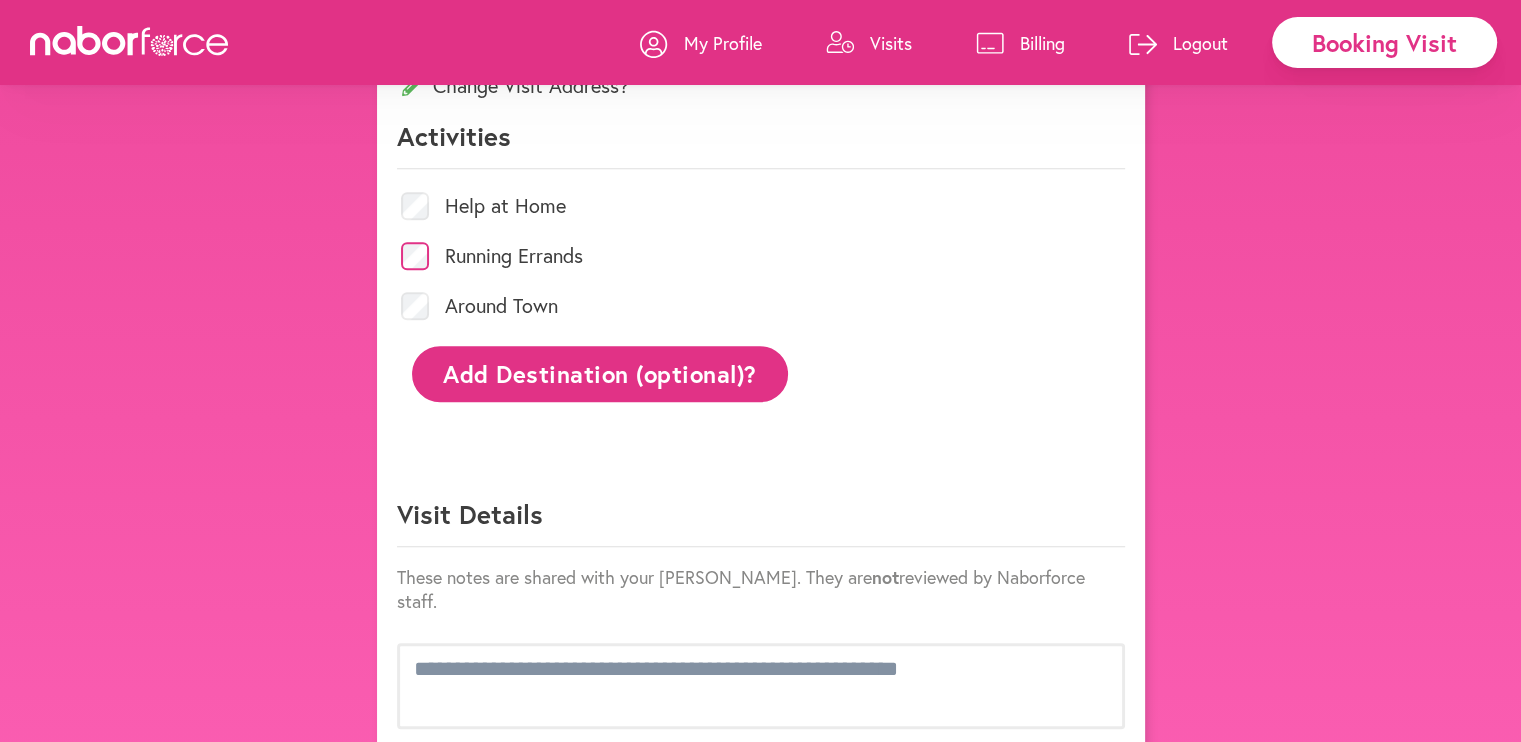click on "Add Destination (optional)?" 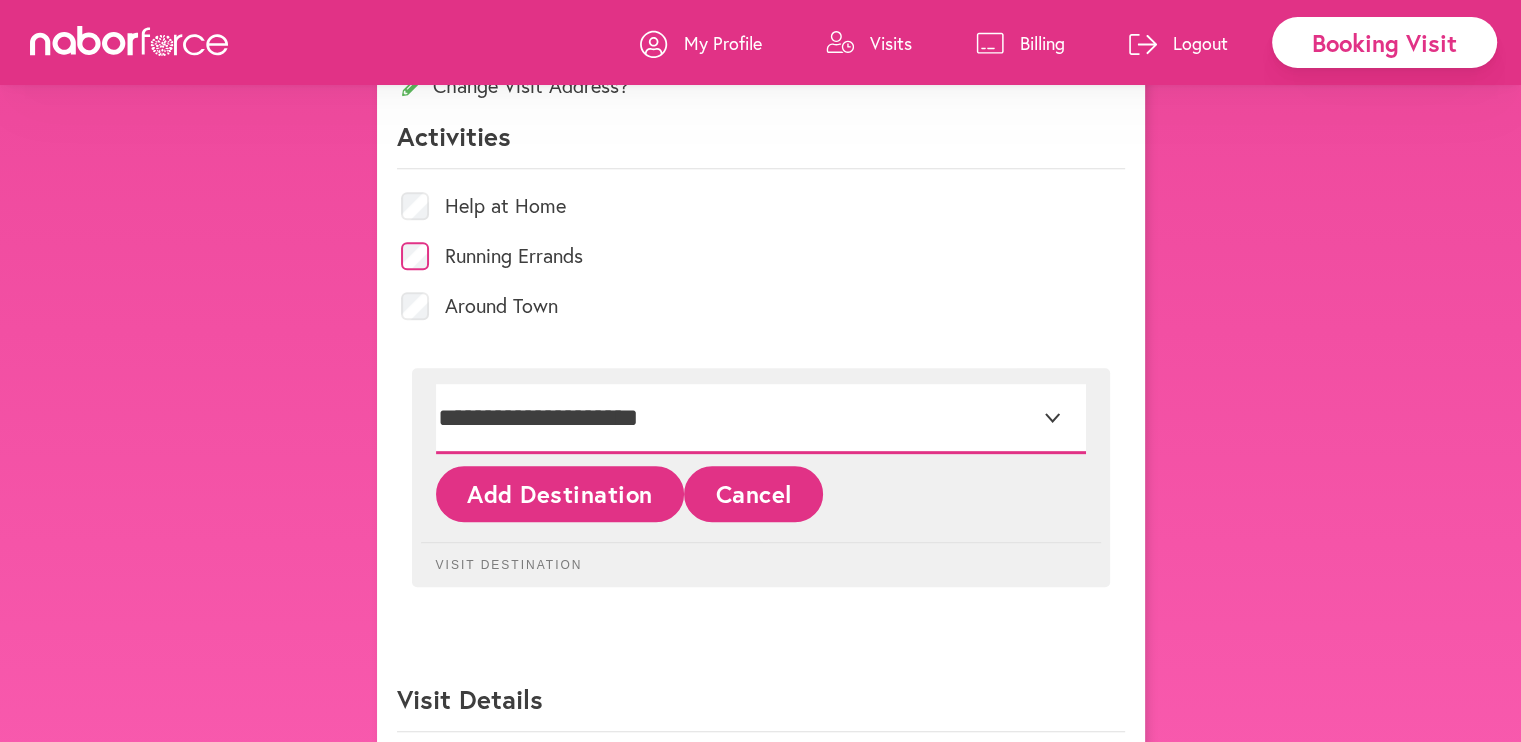 click on "**********" at bounding box center (761, 419) 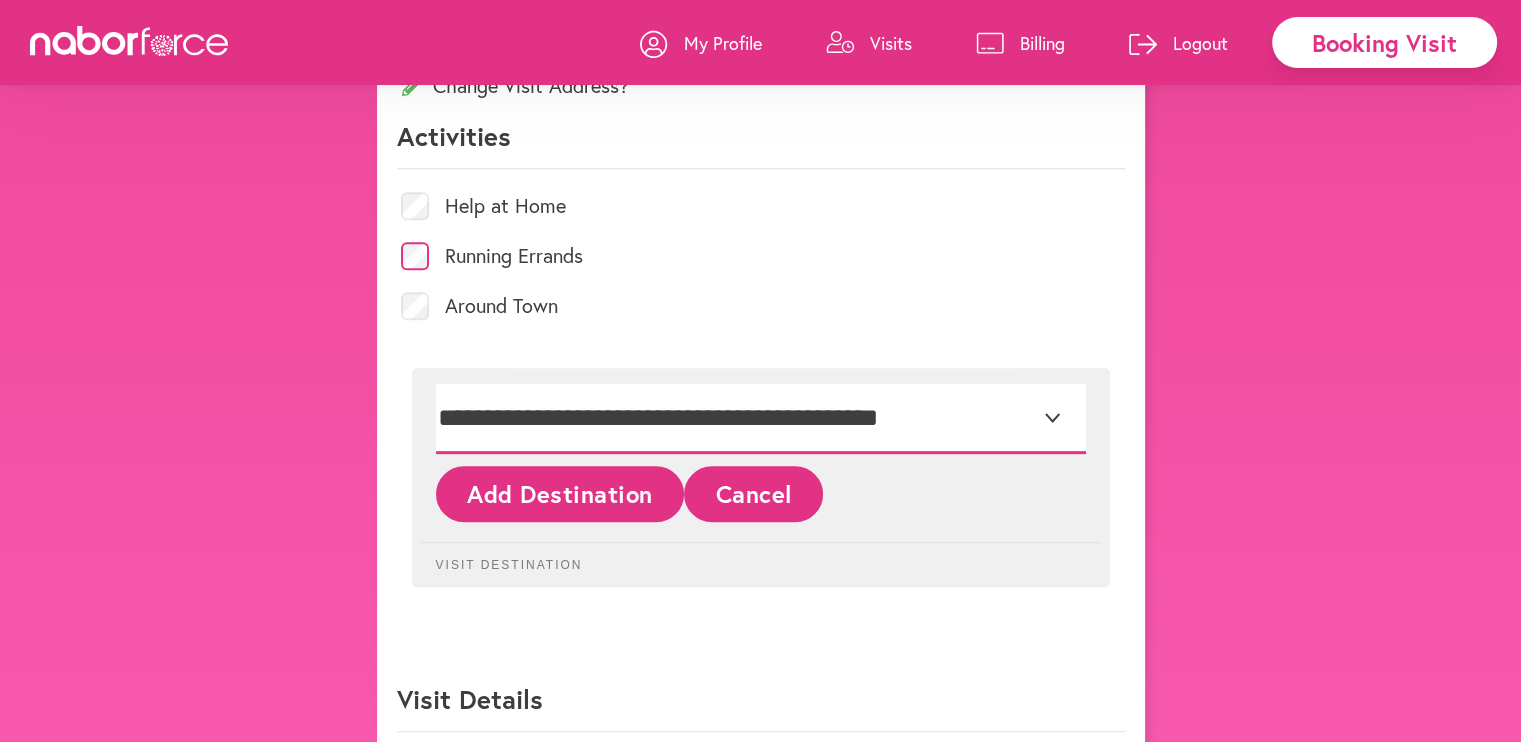 click on "**********" at bounding box center [761, 419] 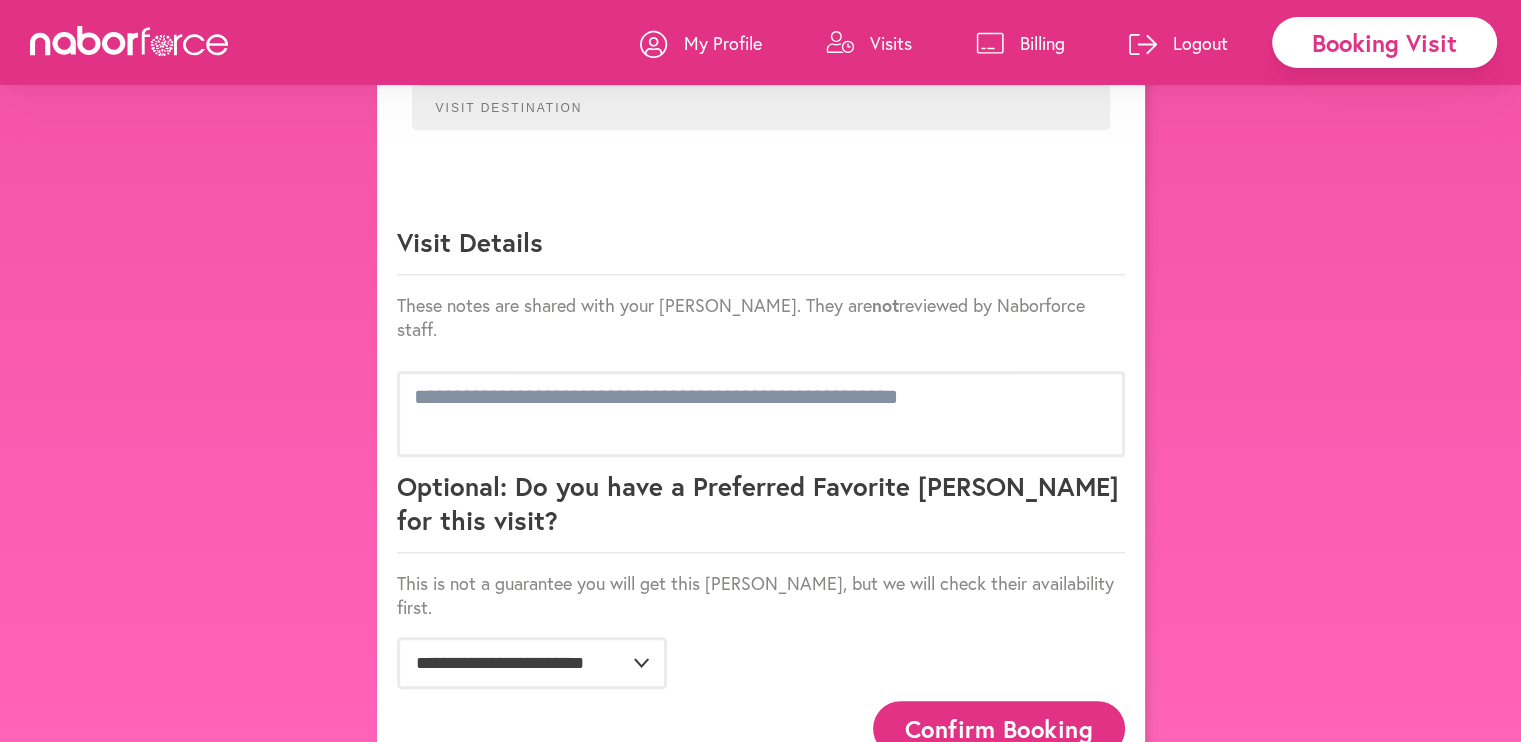 scroll, scrollTop: 1366, scrollLeft: 0, axis: vertical 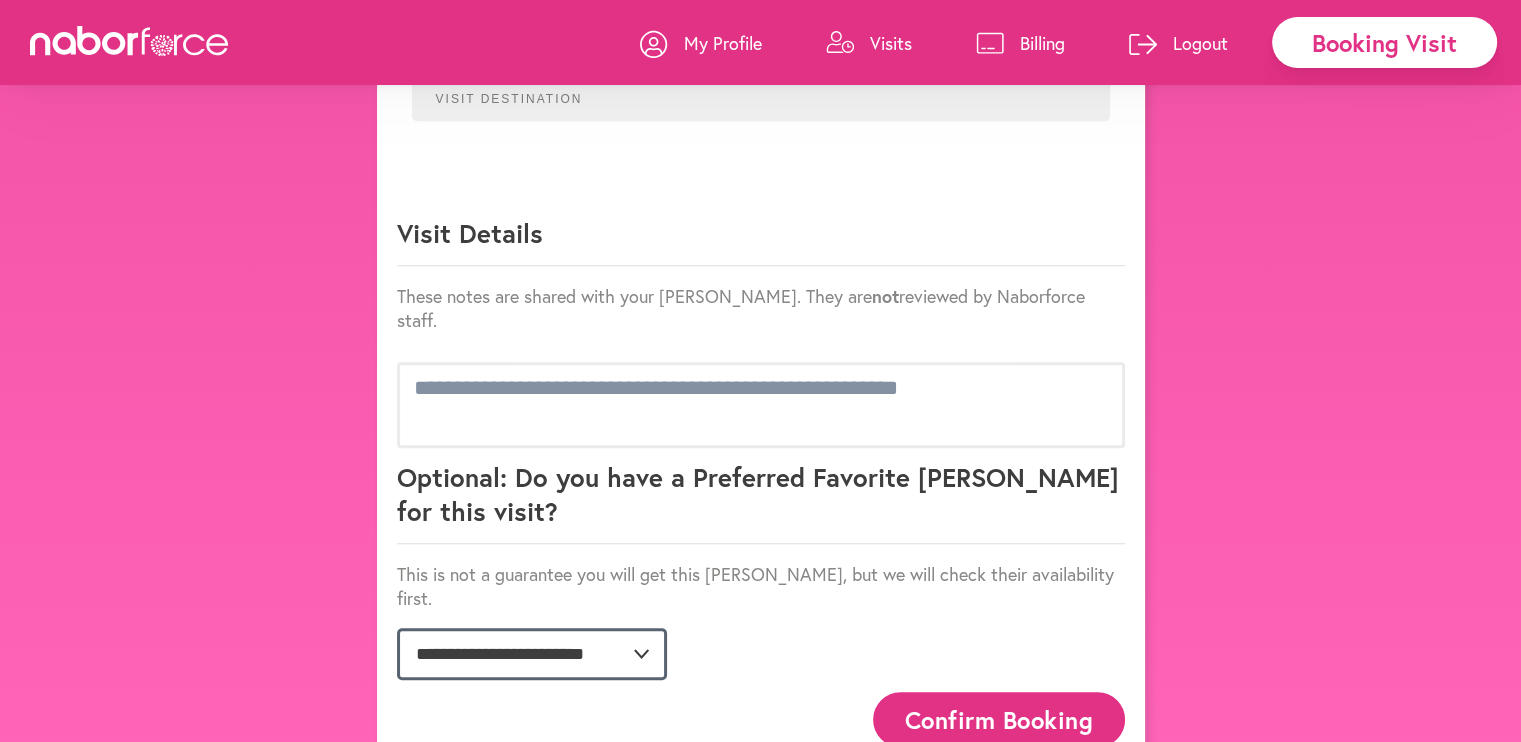 click on "**********" 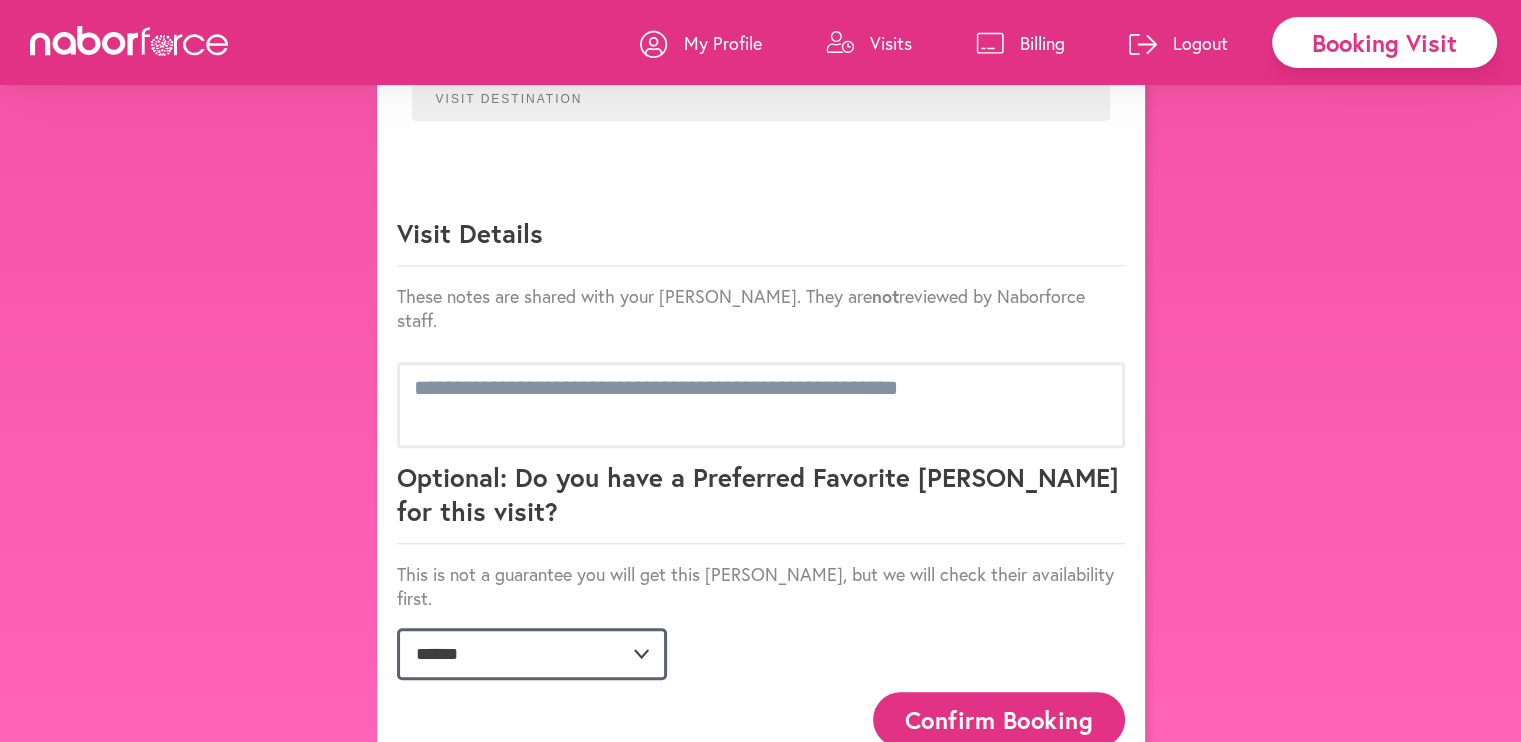 click on "**********" 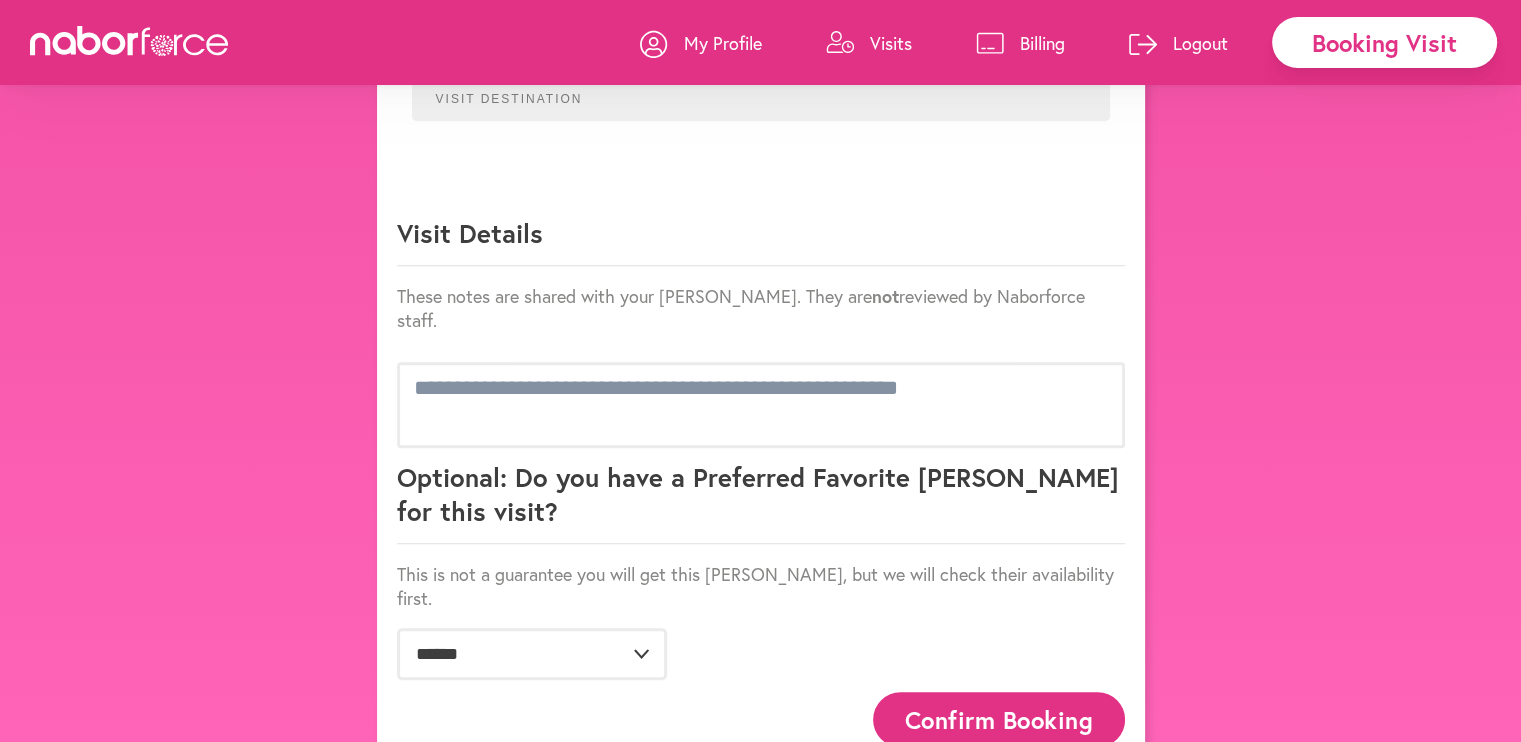 click on "Confirm Booking" at bounding box center [999, 719] 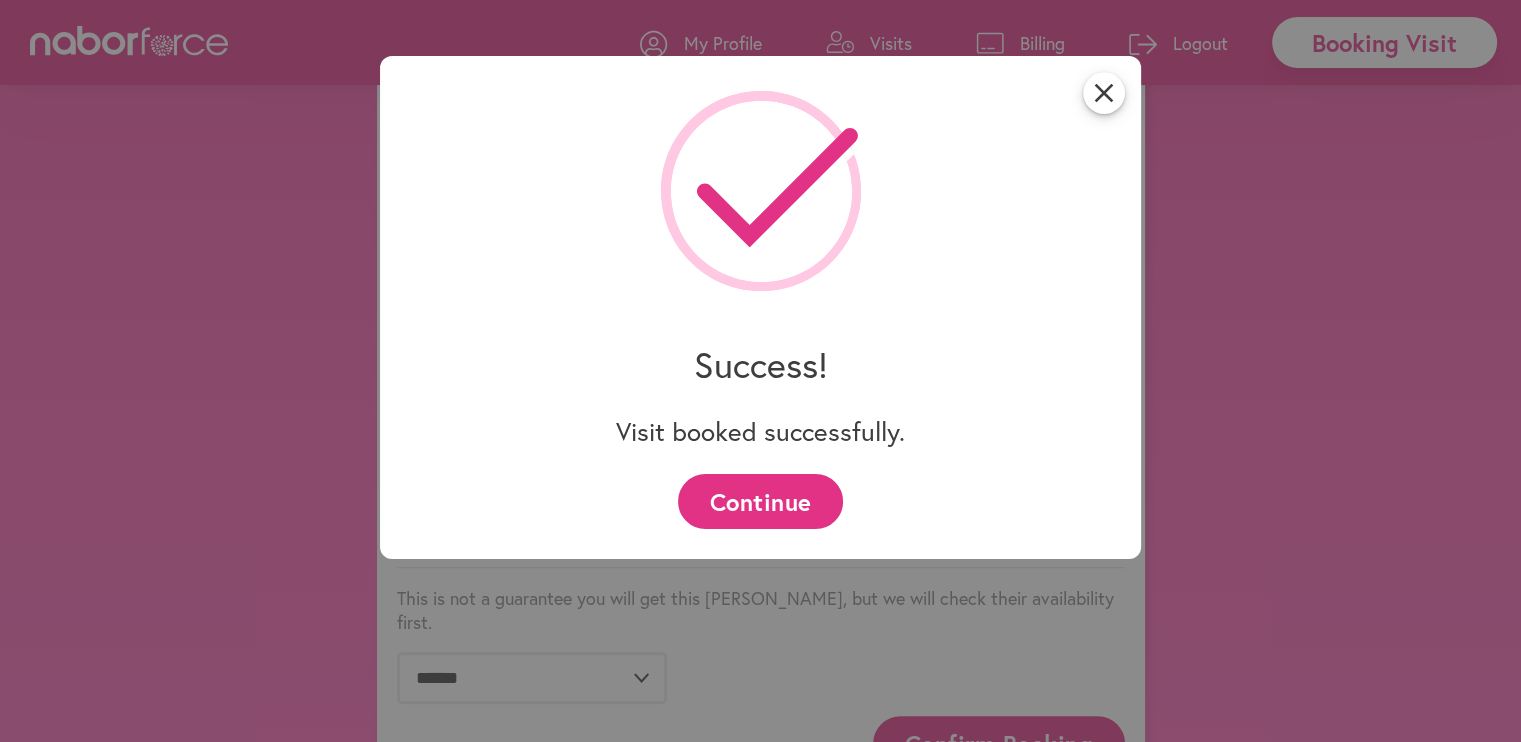 scroll, scrollTop: 1366, scrollLeft: 0, axis: vertical 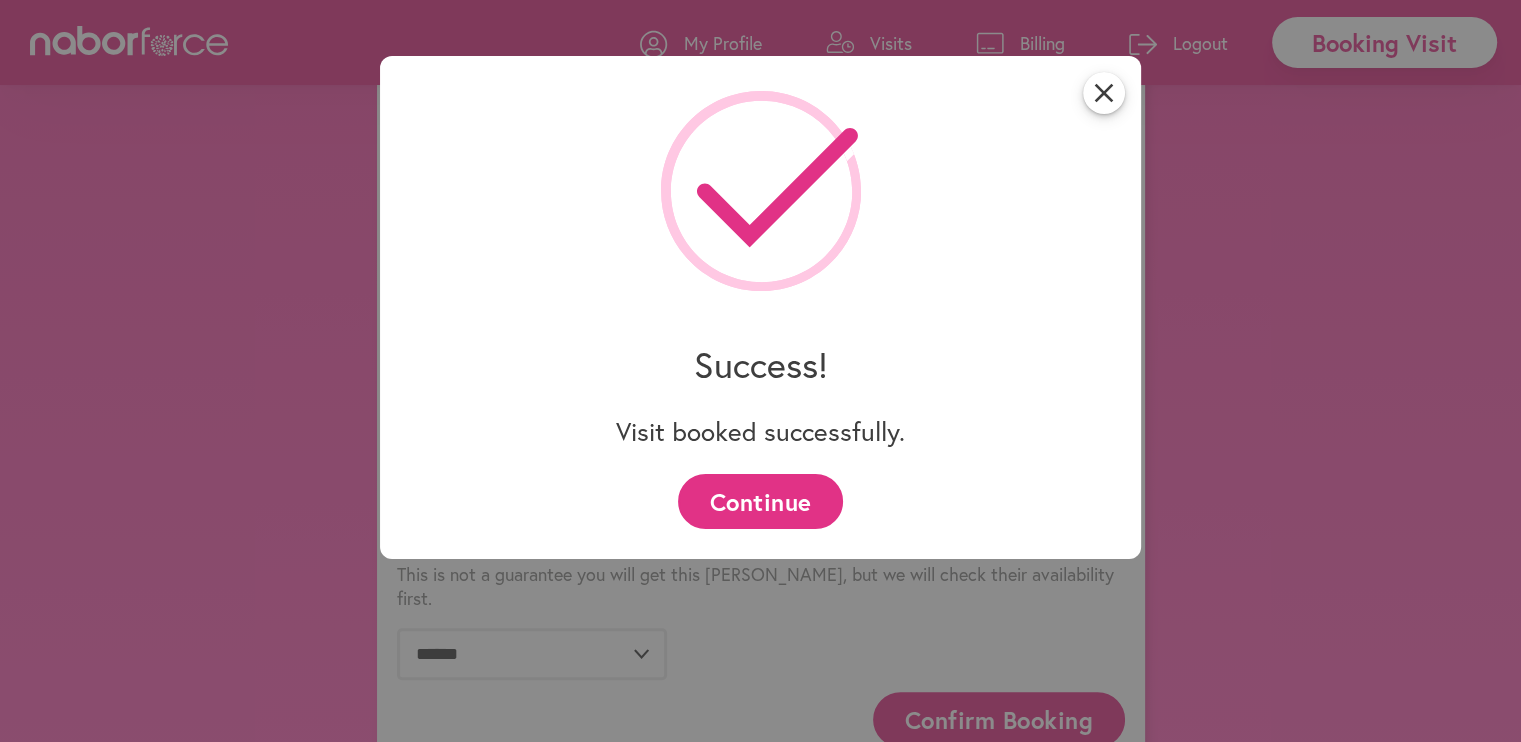 click on "Continue" at bounding box center (760, 501) 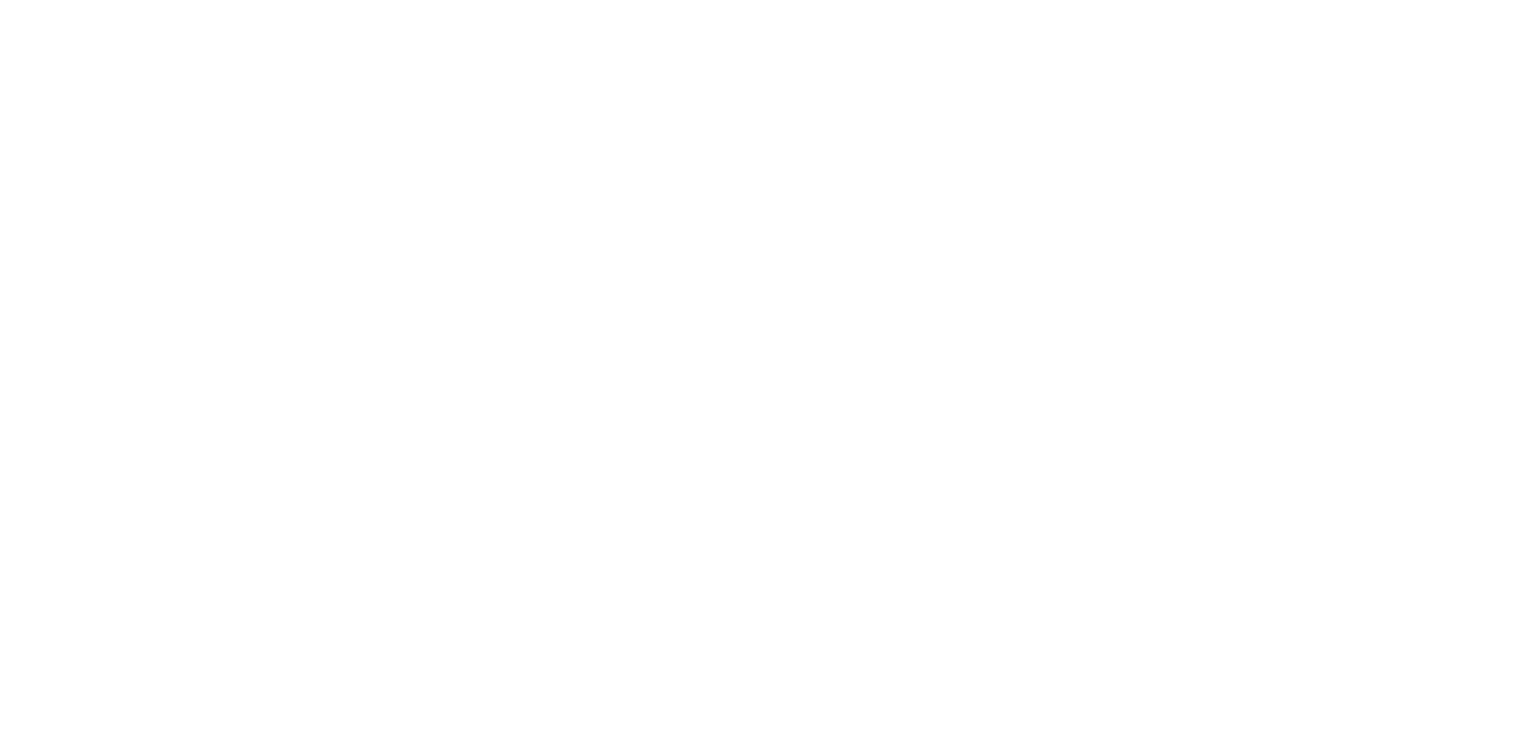 scroll, scrollTop: 0, scrollLeft: 0, axis: both 